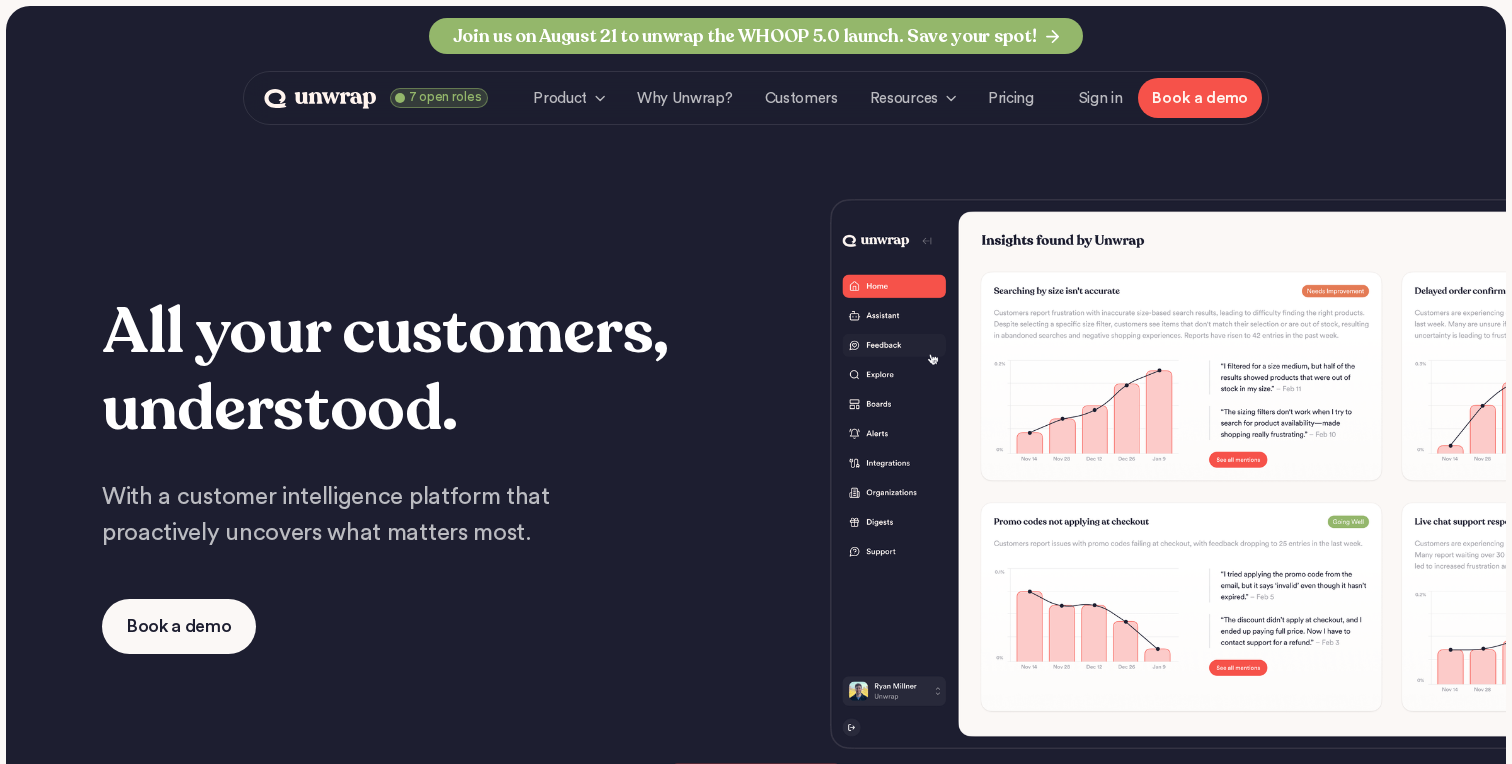 scroll, scrollTop: 0, scrollLeft: 0, axis: both 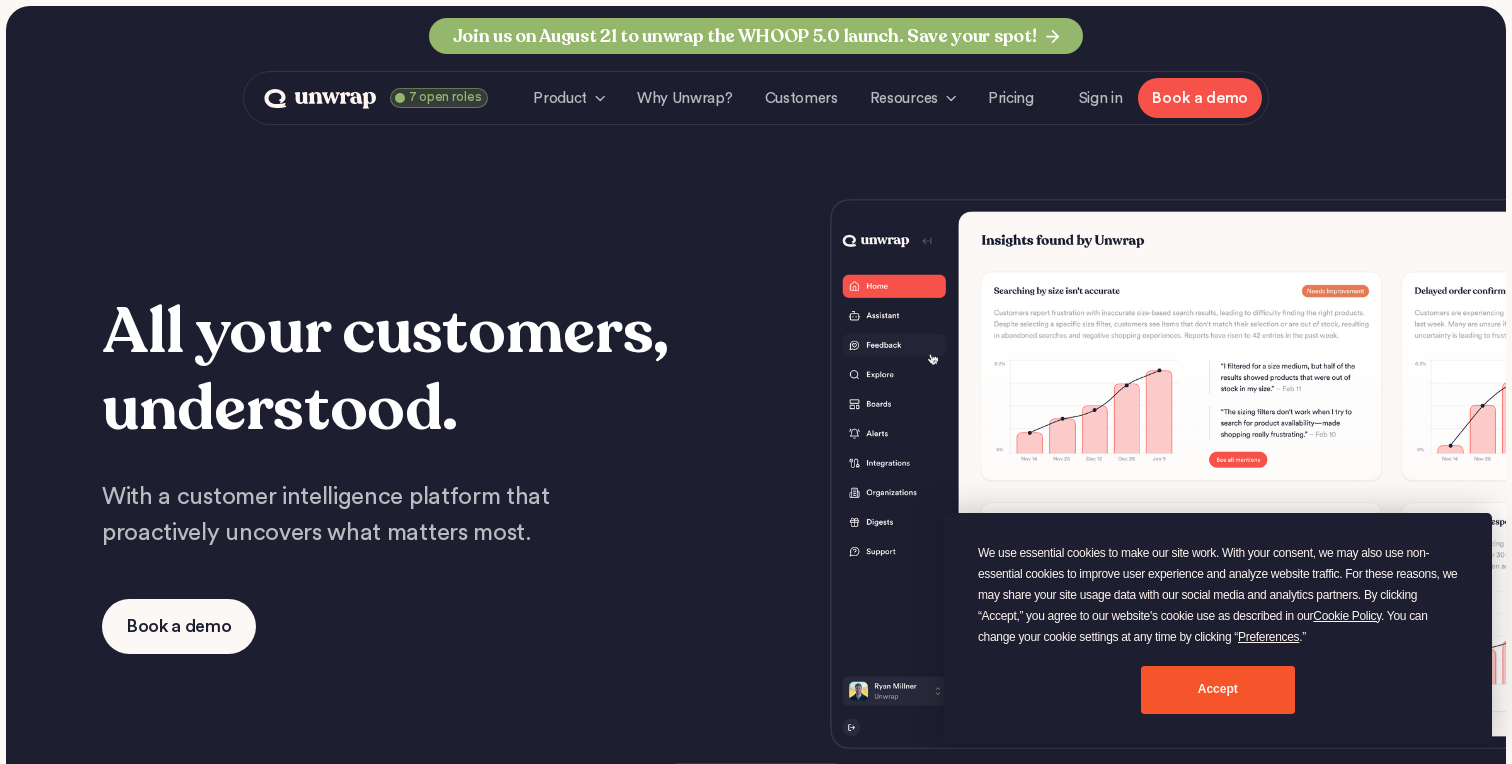 click on "All your customers, understood. With a customer intelligence platform that proactively uncovers what matters most. Book a demo Trusted by the most innovative and customer-centric teams" at bounding box center (756, 531) 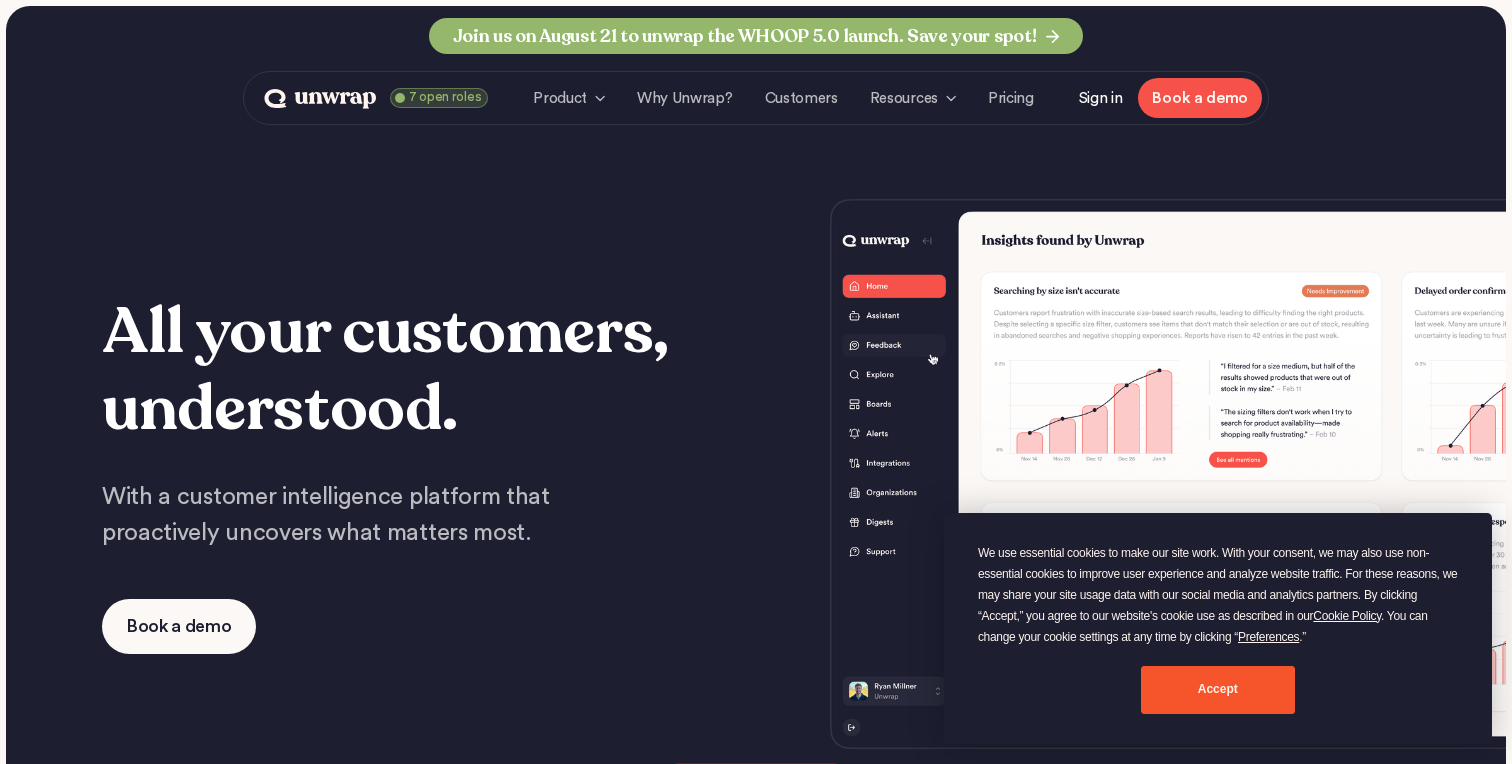 click on "Sign in" at bounding box center (1101, 98) 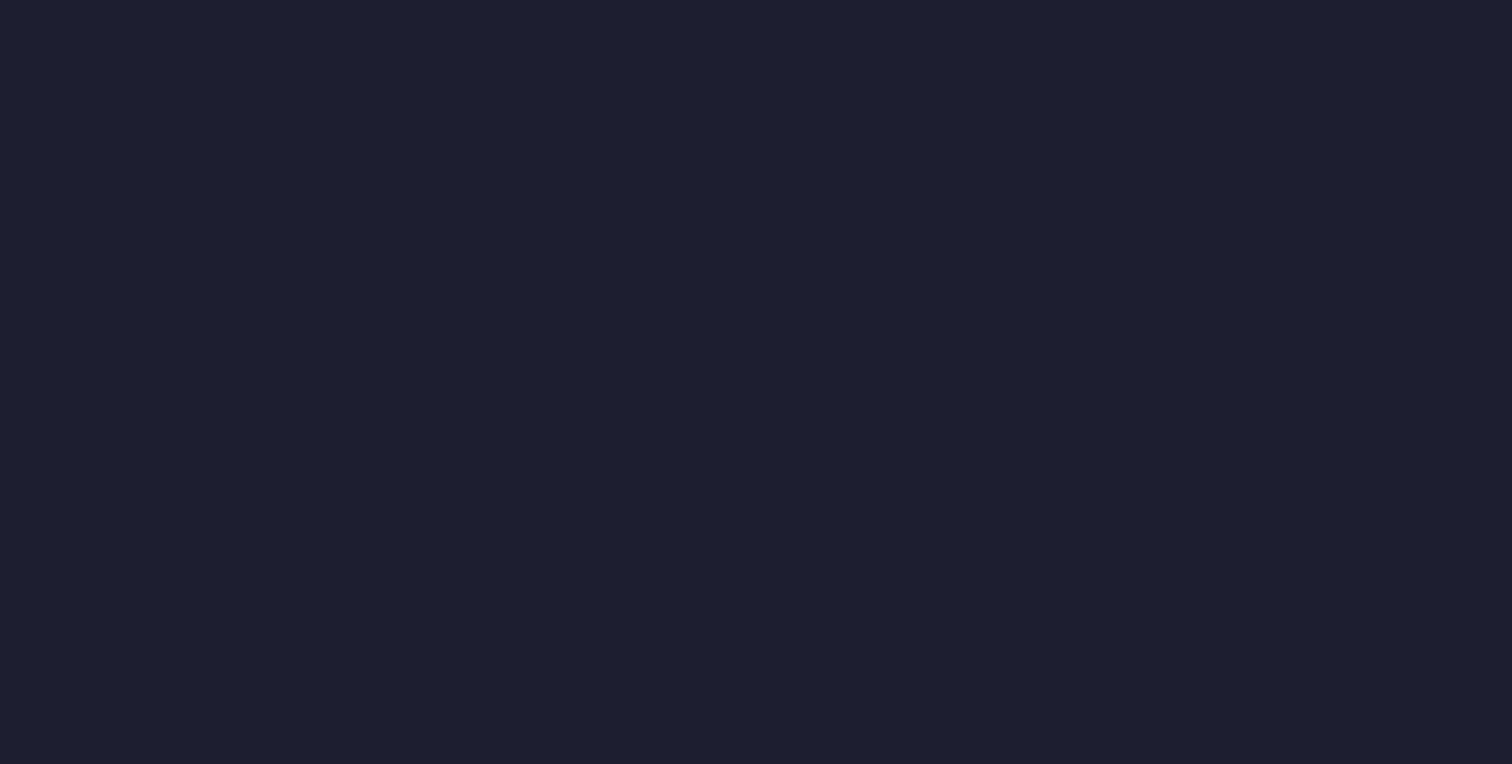 scroll, scrollTop: 0, scrollLeft: 0, axis: both 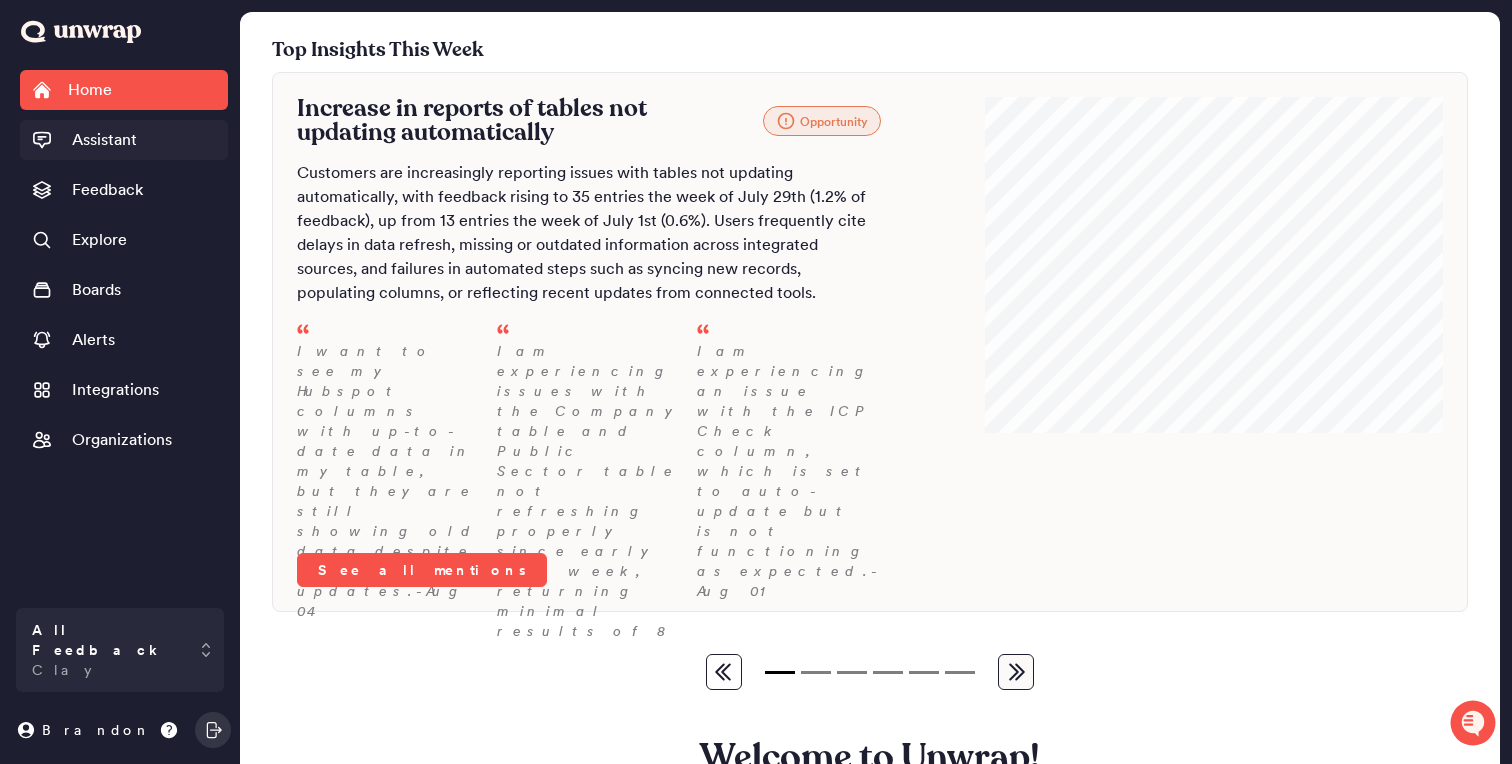 click on "Assistant" at bounding box center (104, 140) 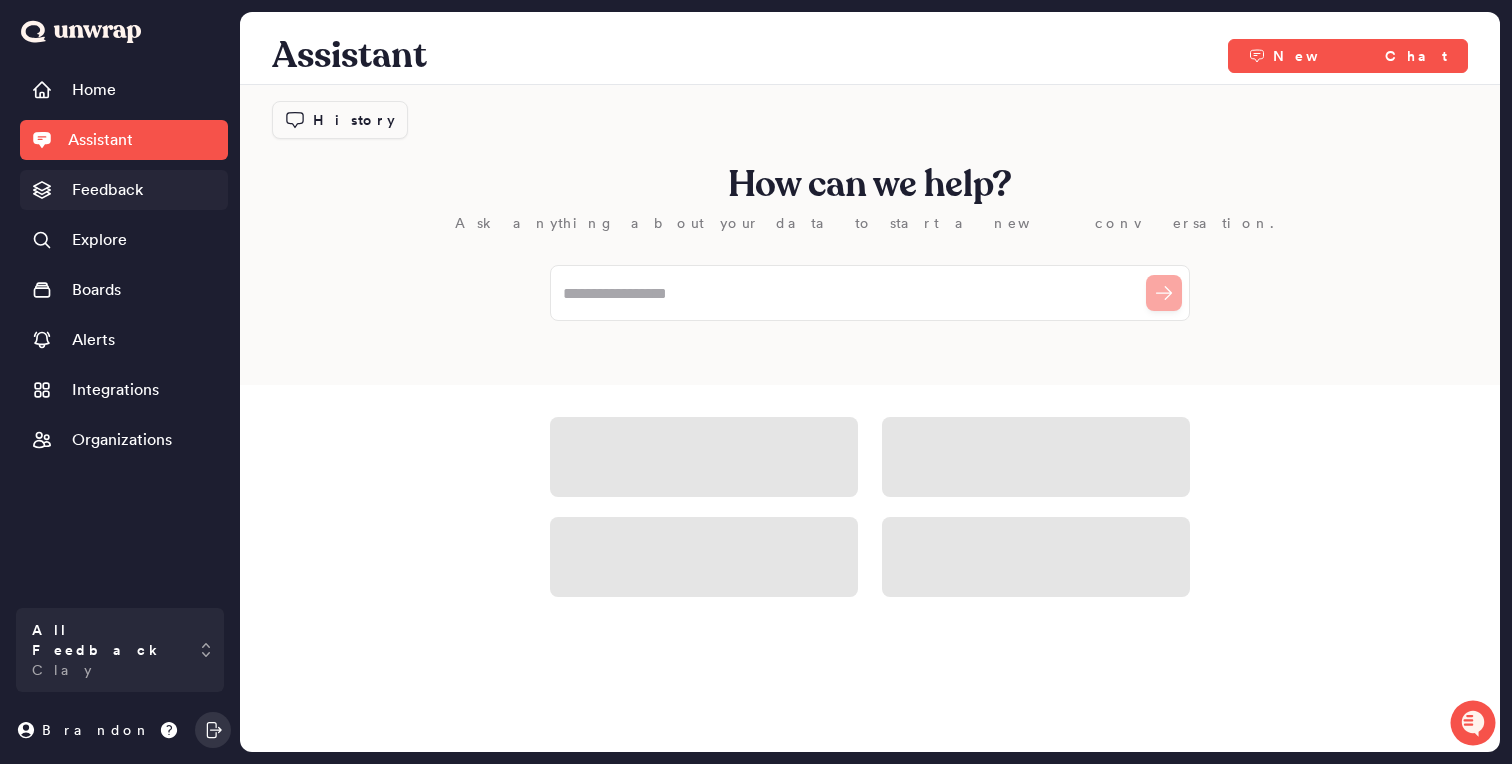click on "Feedback" at bounding box center (107, 190) 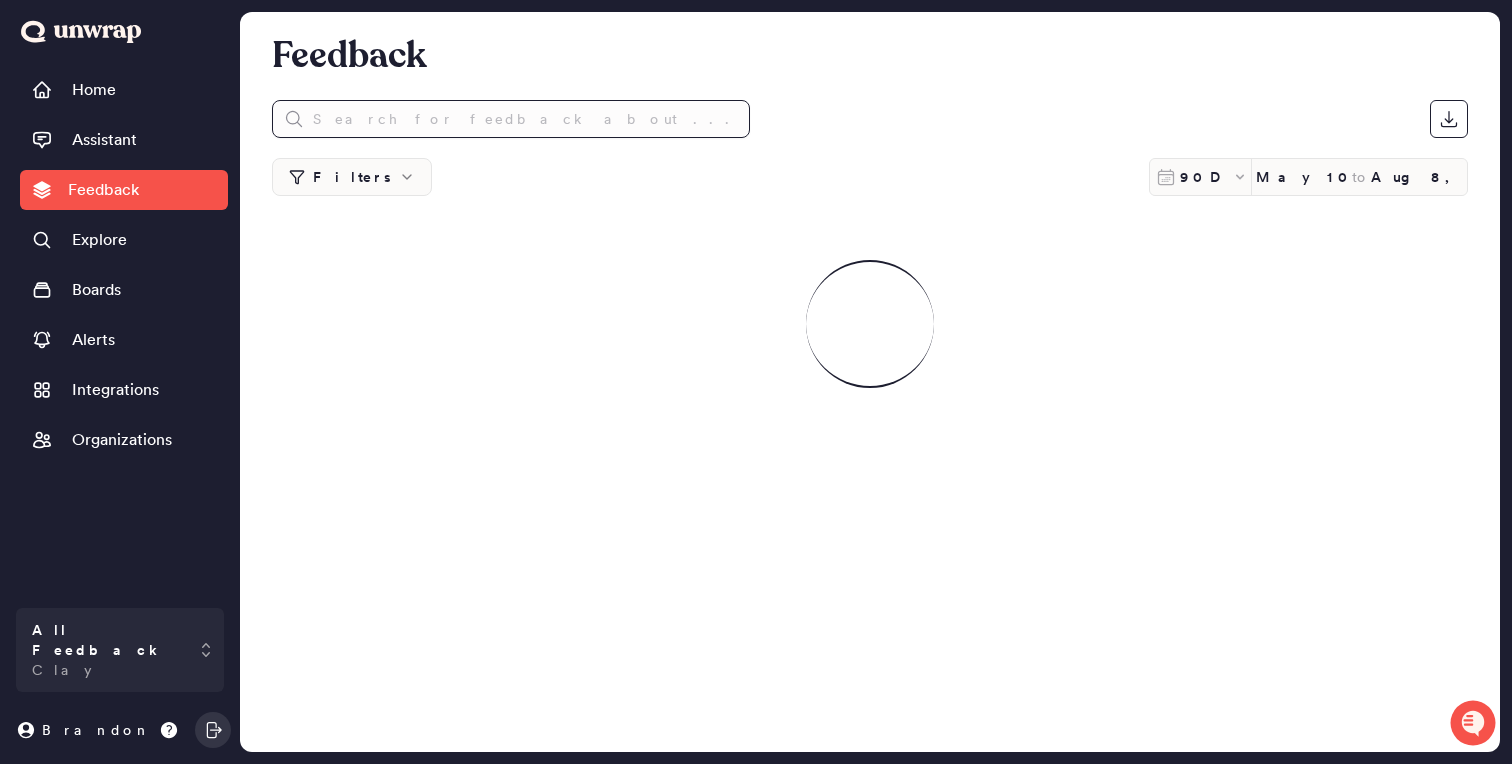click at bounding box center (511, 119) 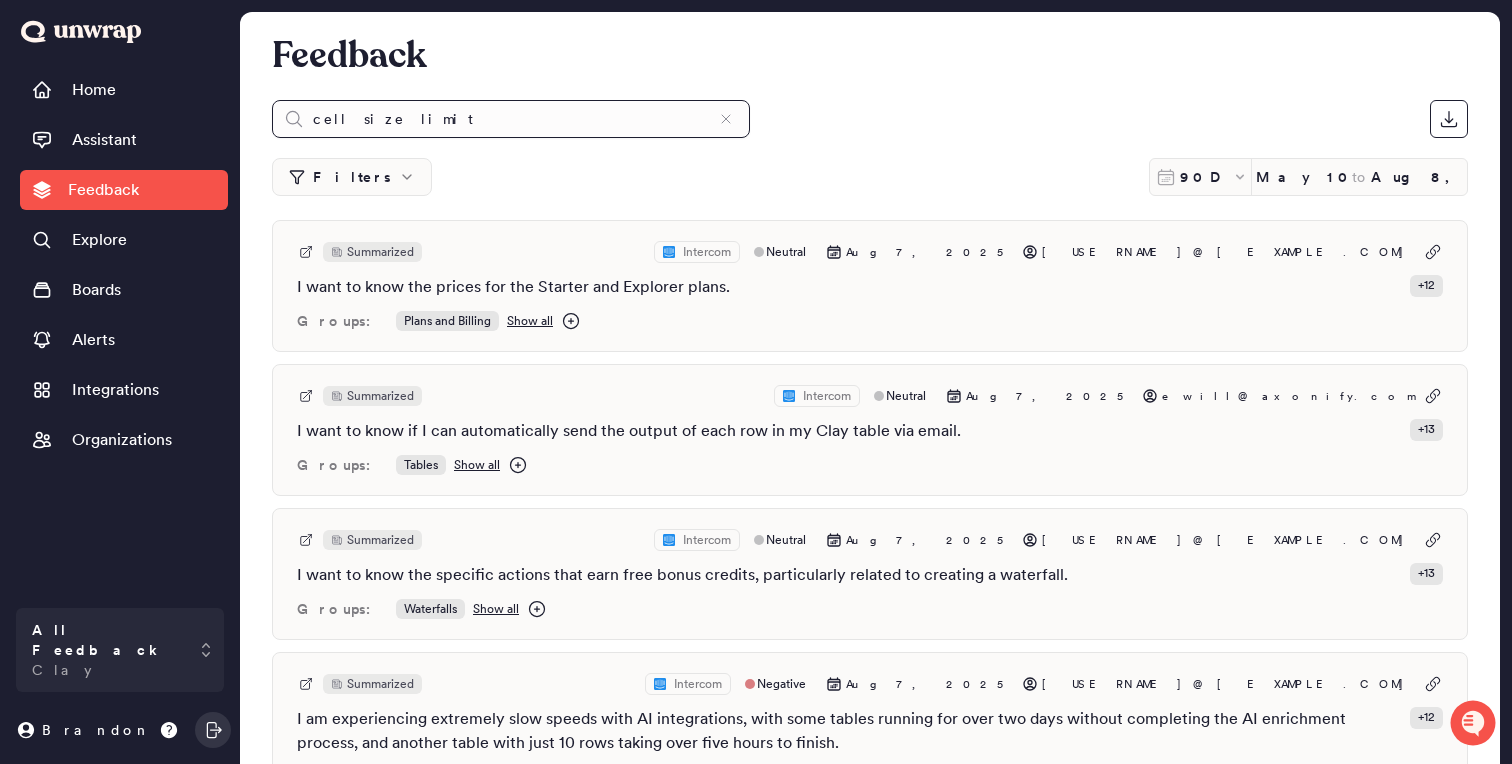 type on "cell size limit" 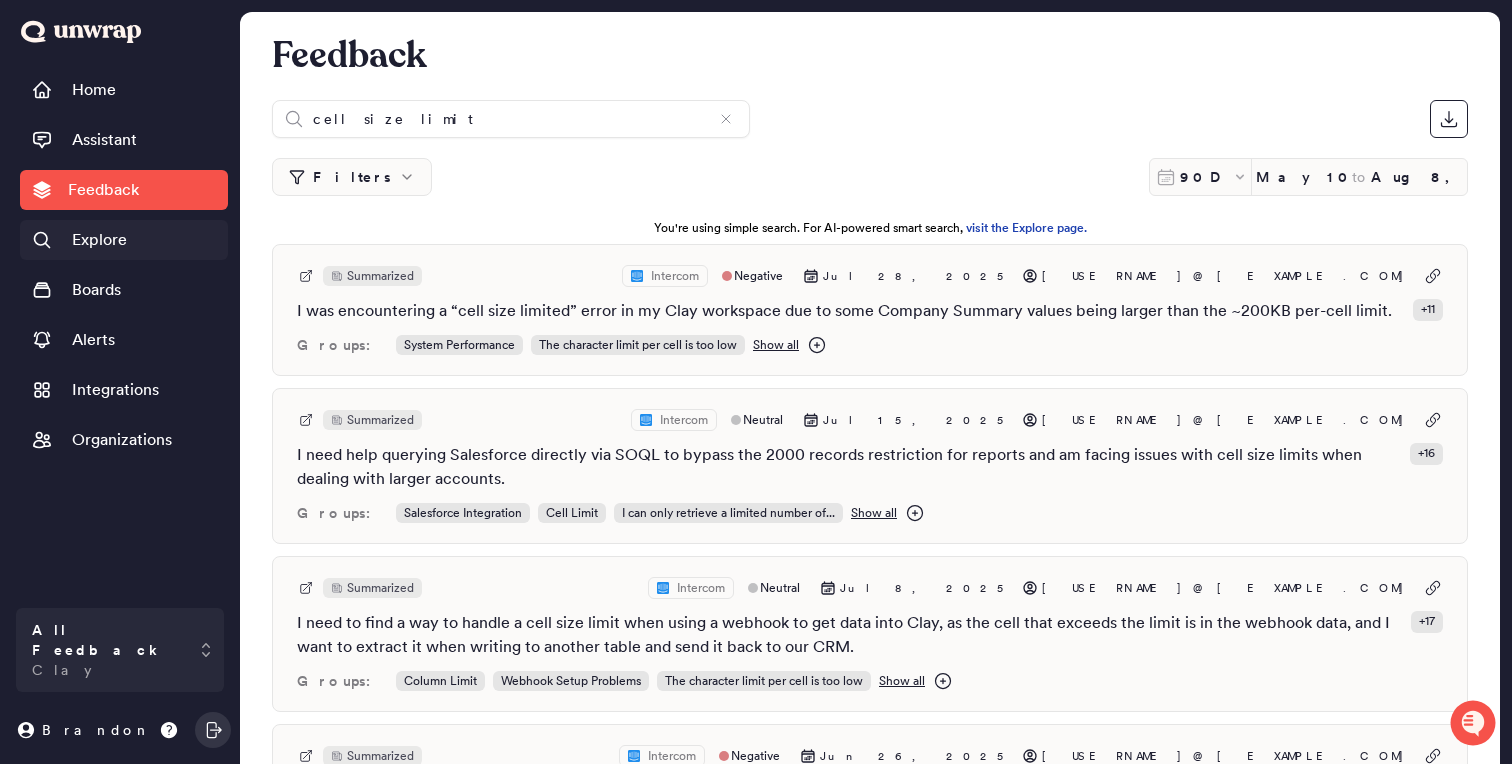 click on "Explore" at bounding box center [124, 240] 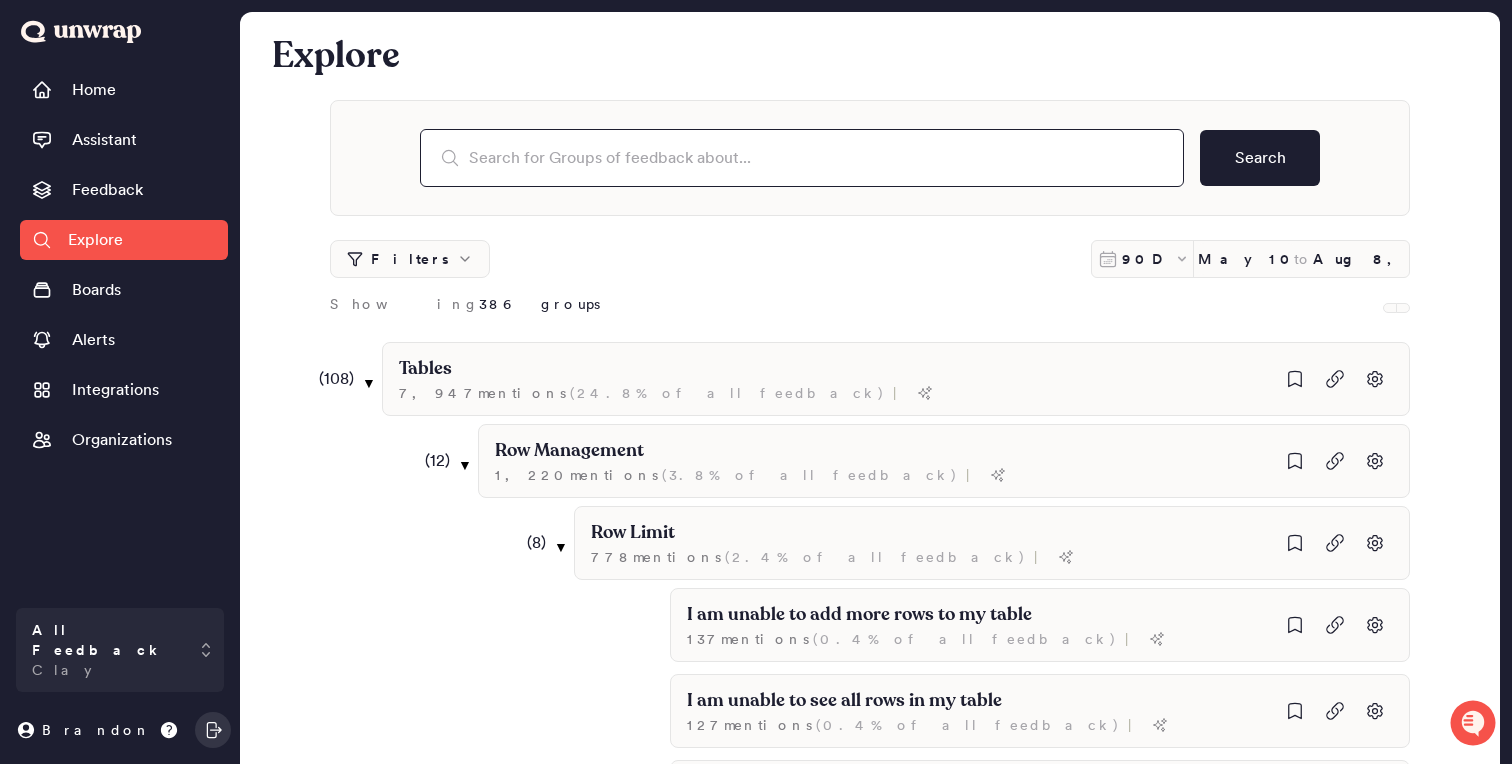 click at bounding box center [802, 158] 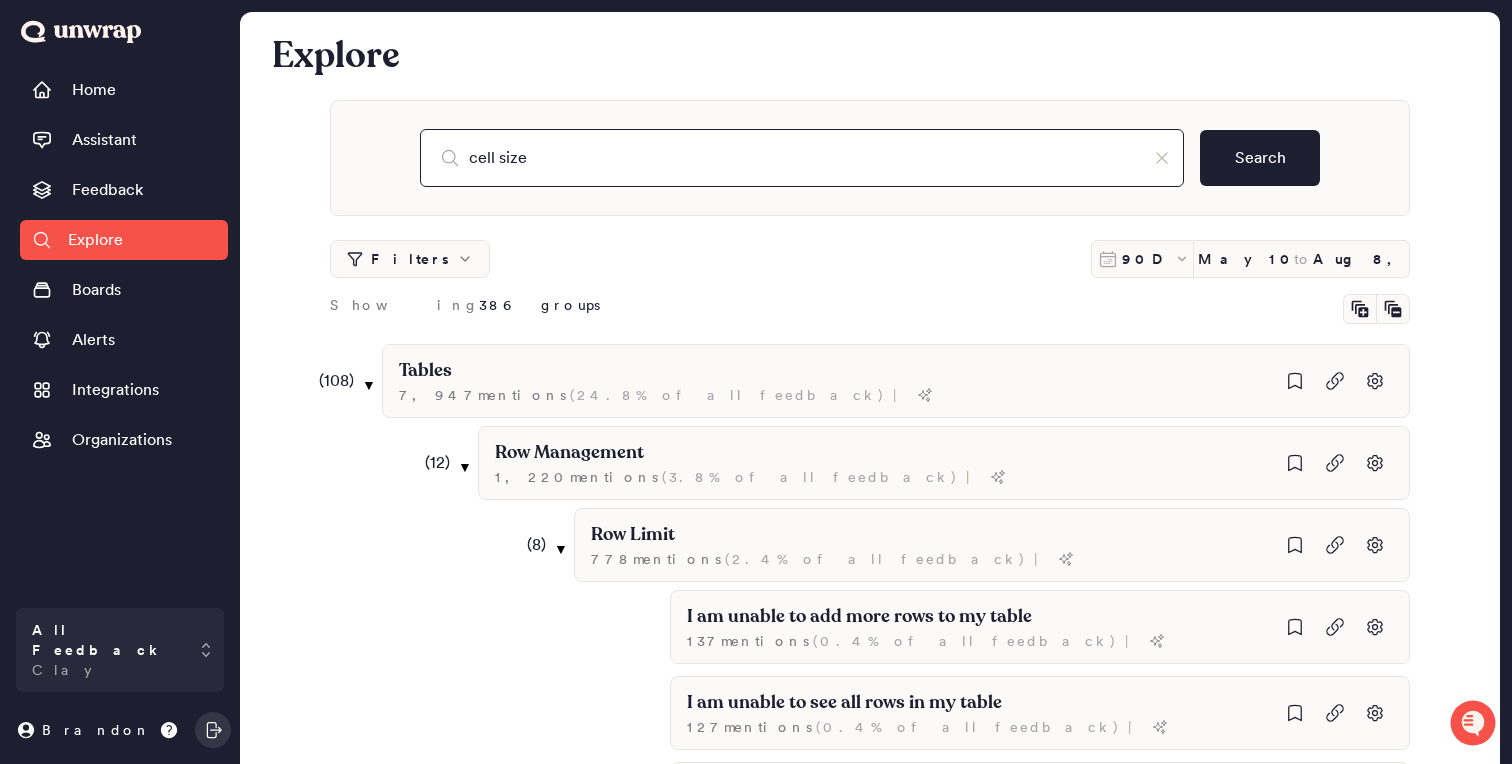 type on "cell size" 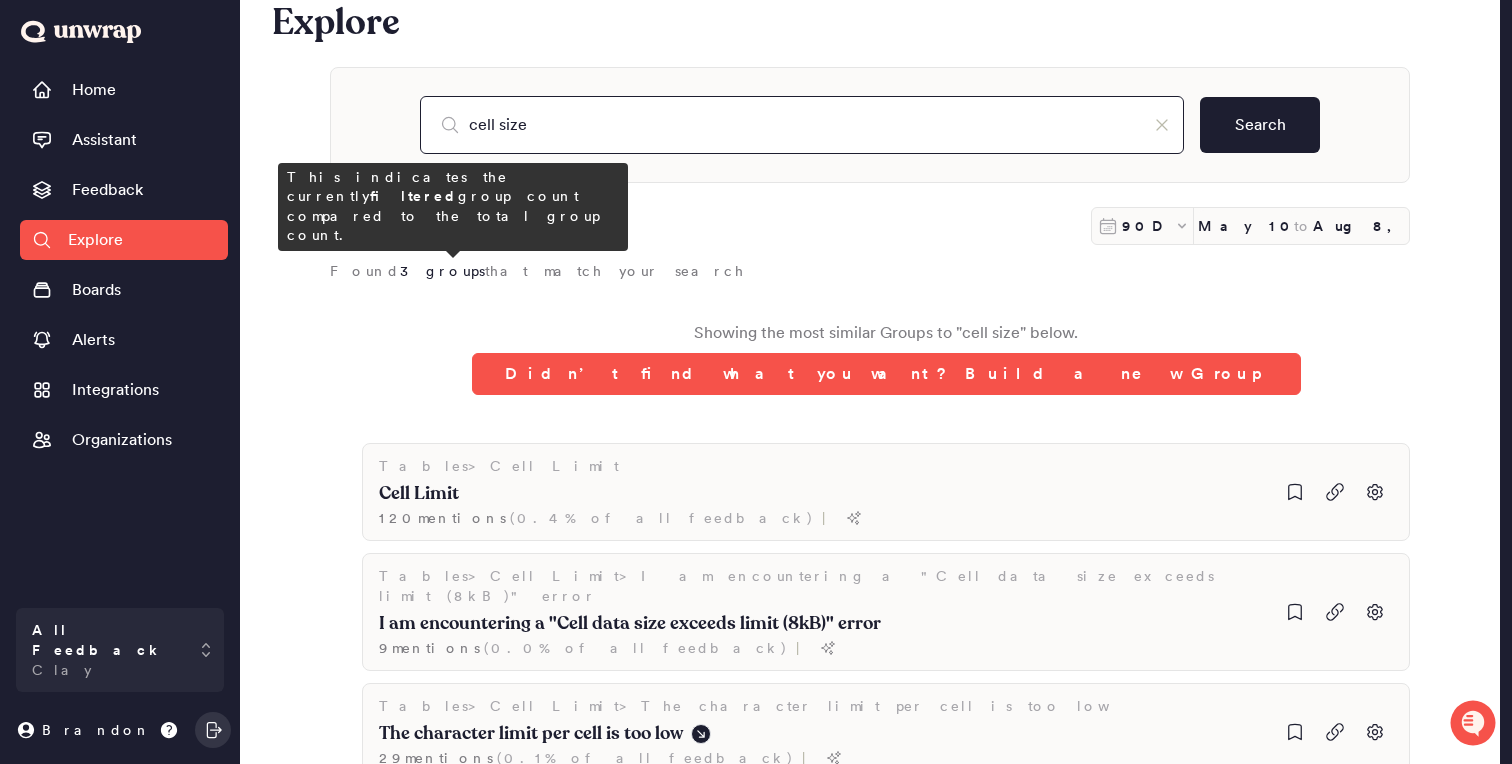 scroll, scrollTop: 32, scrollLeft: 0, axis: vertical 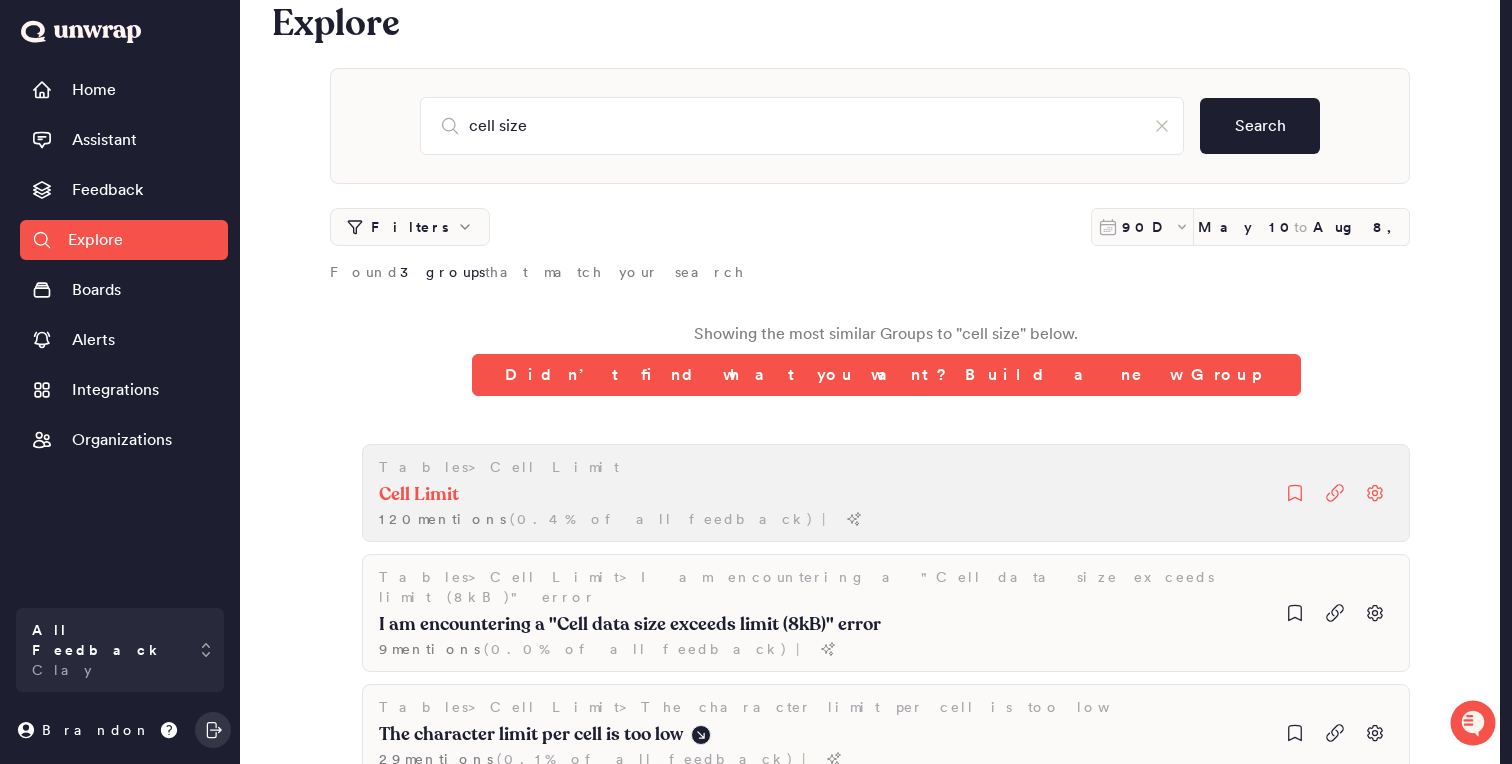 click on "Tables  >  Cell Limit Cell Limit 120  mention s   ( 0.4% of all feedback ) |" at bounding box center [886, 493] 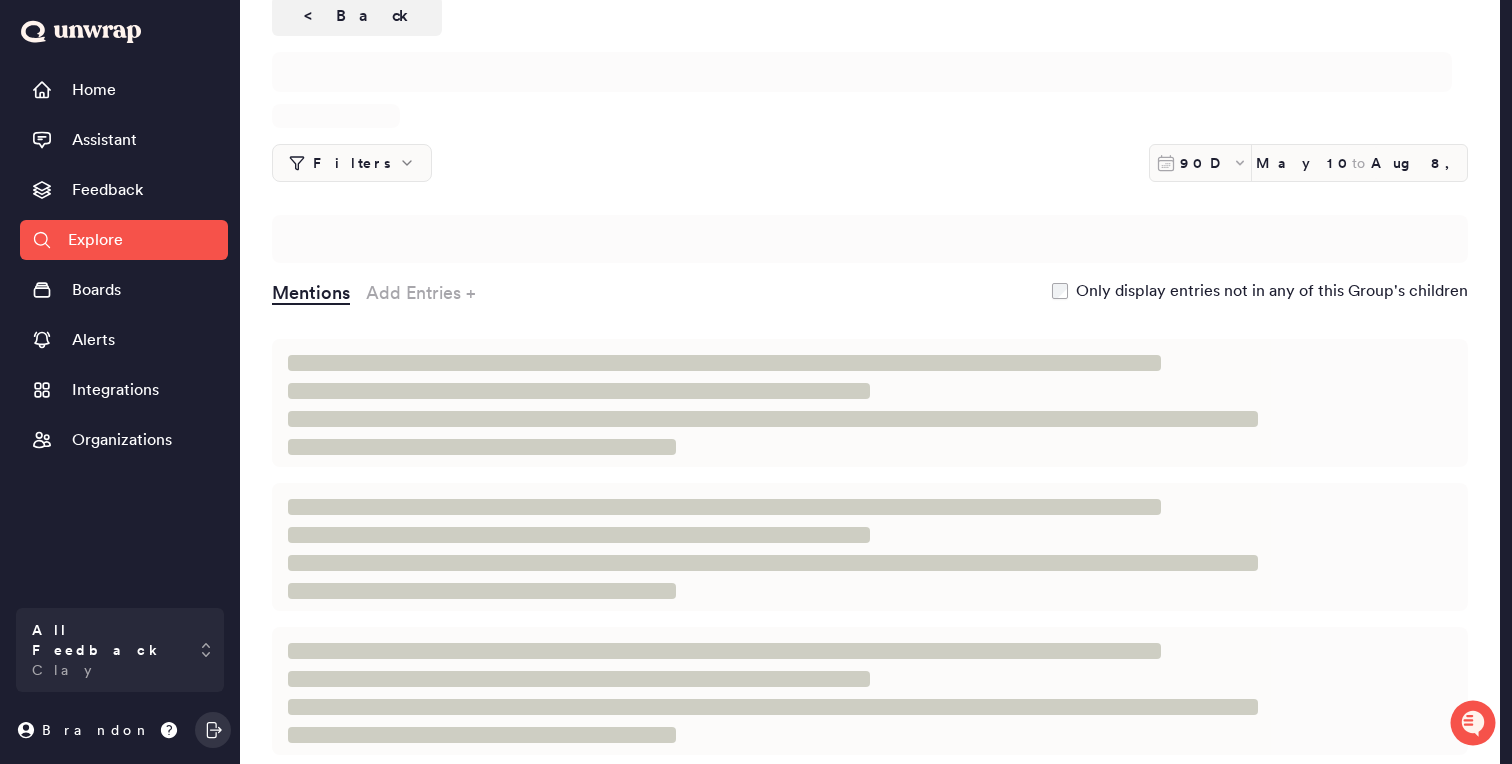 scroll, scrollTop: 0, scrollLeft: 0, axis: both 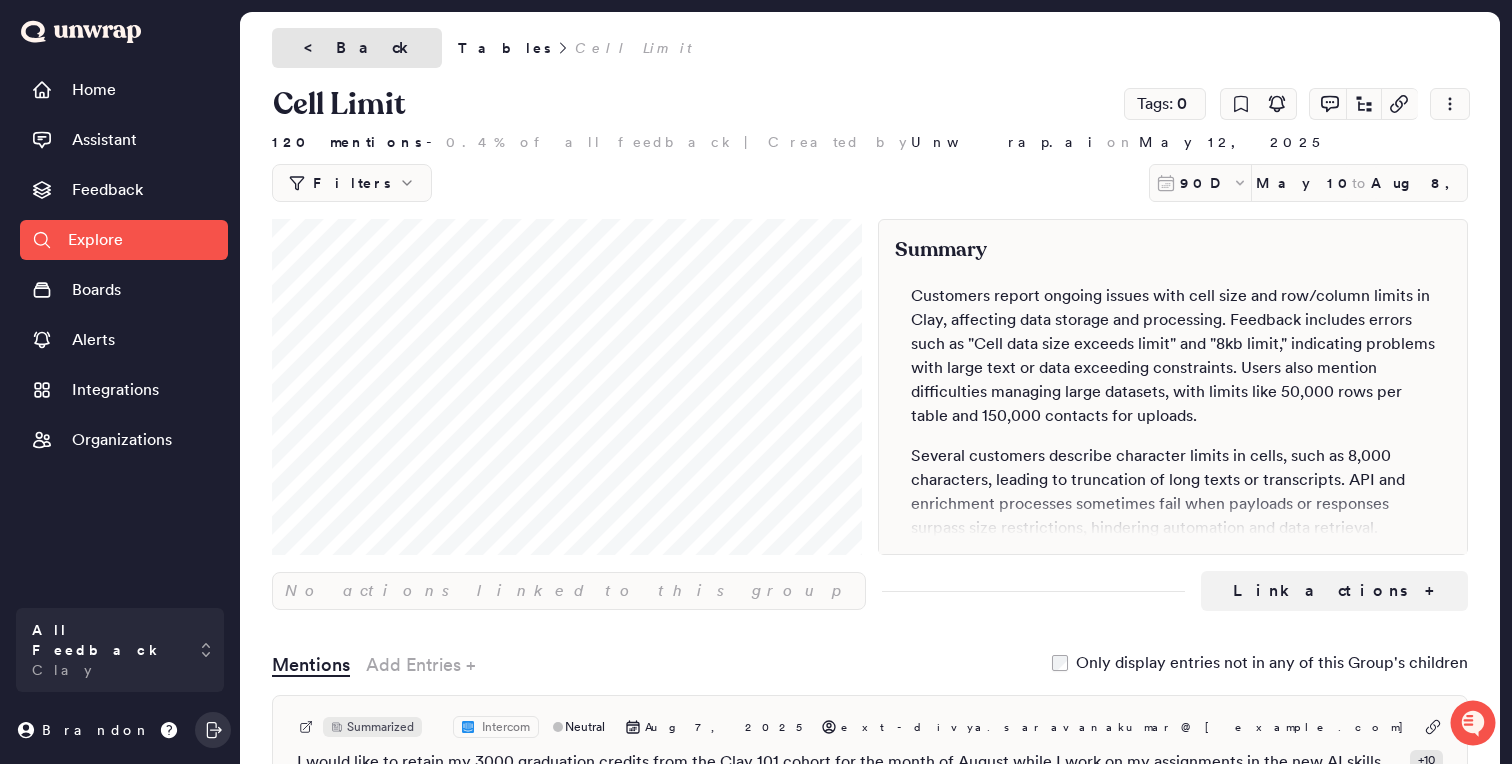 click on "< Back" at bounding box center [357, 48] 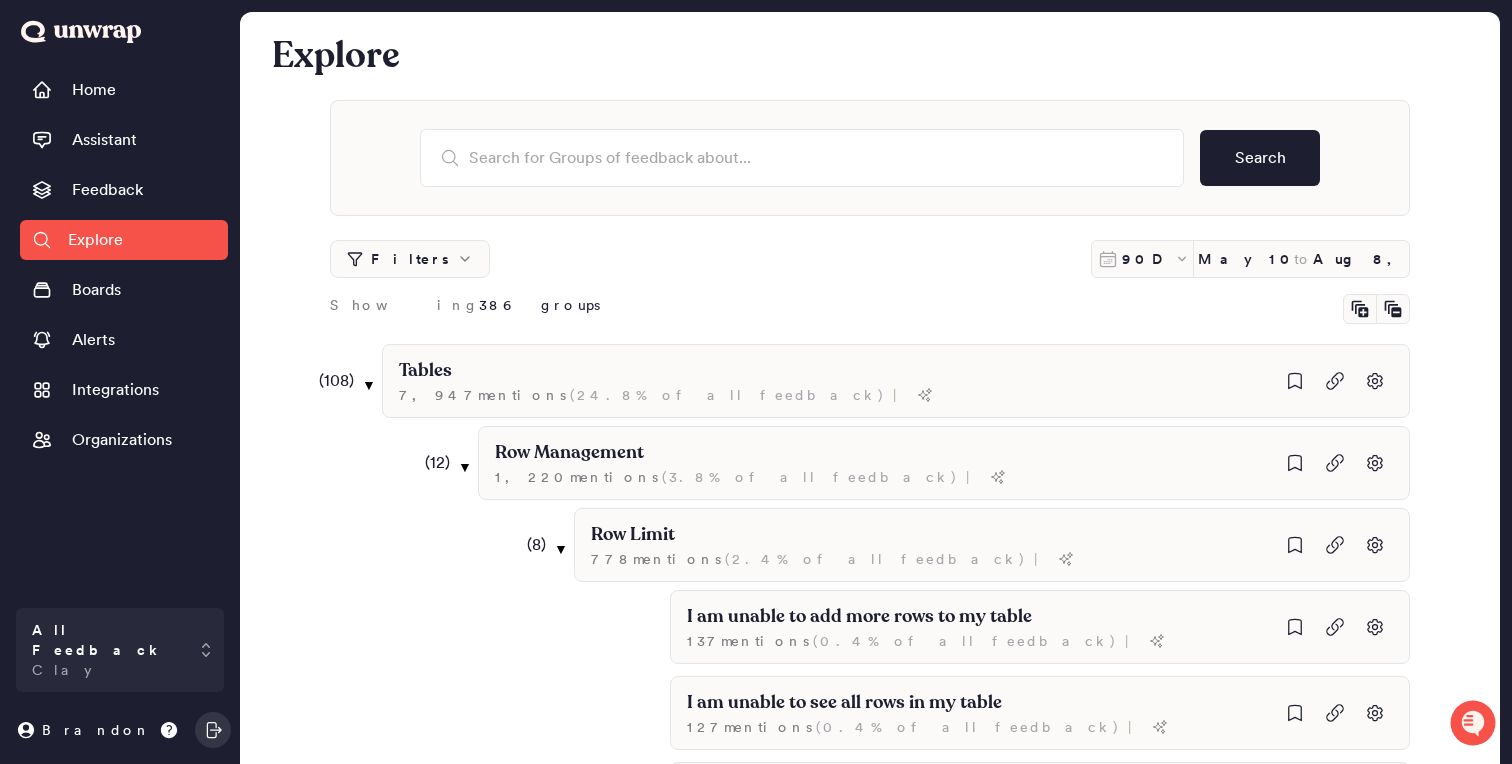 scroll, scrollTop: 32, scrollLeft: 0, axis: vertical 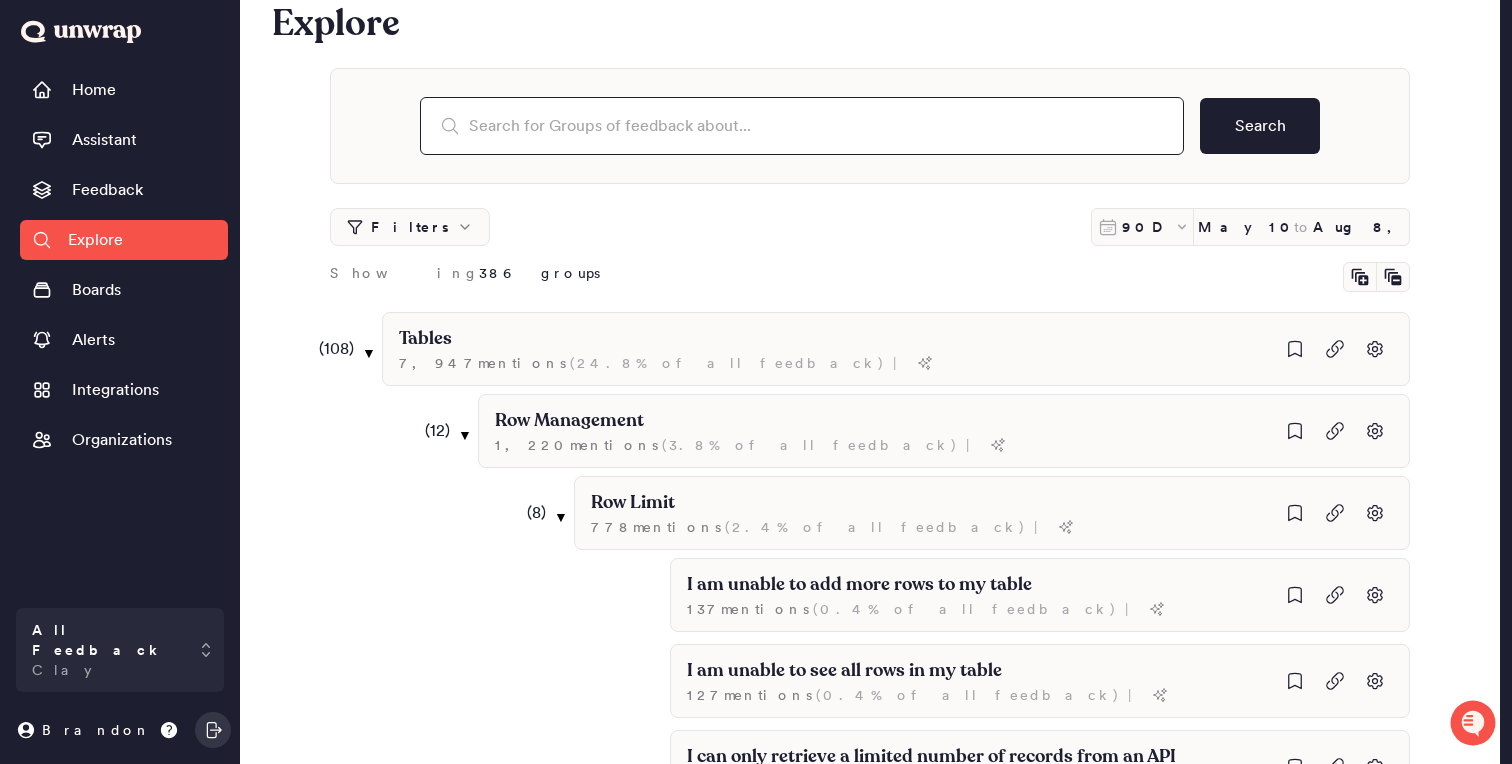 click at bounding box center [802, 126] 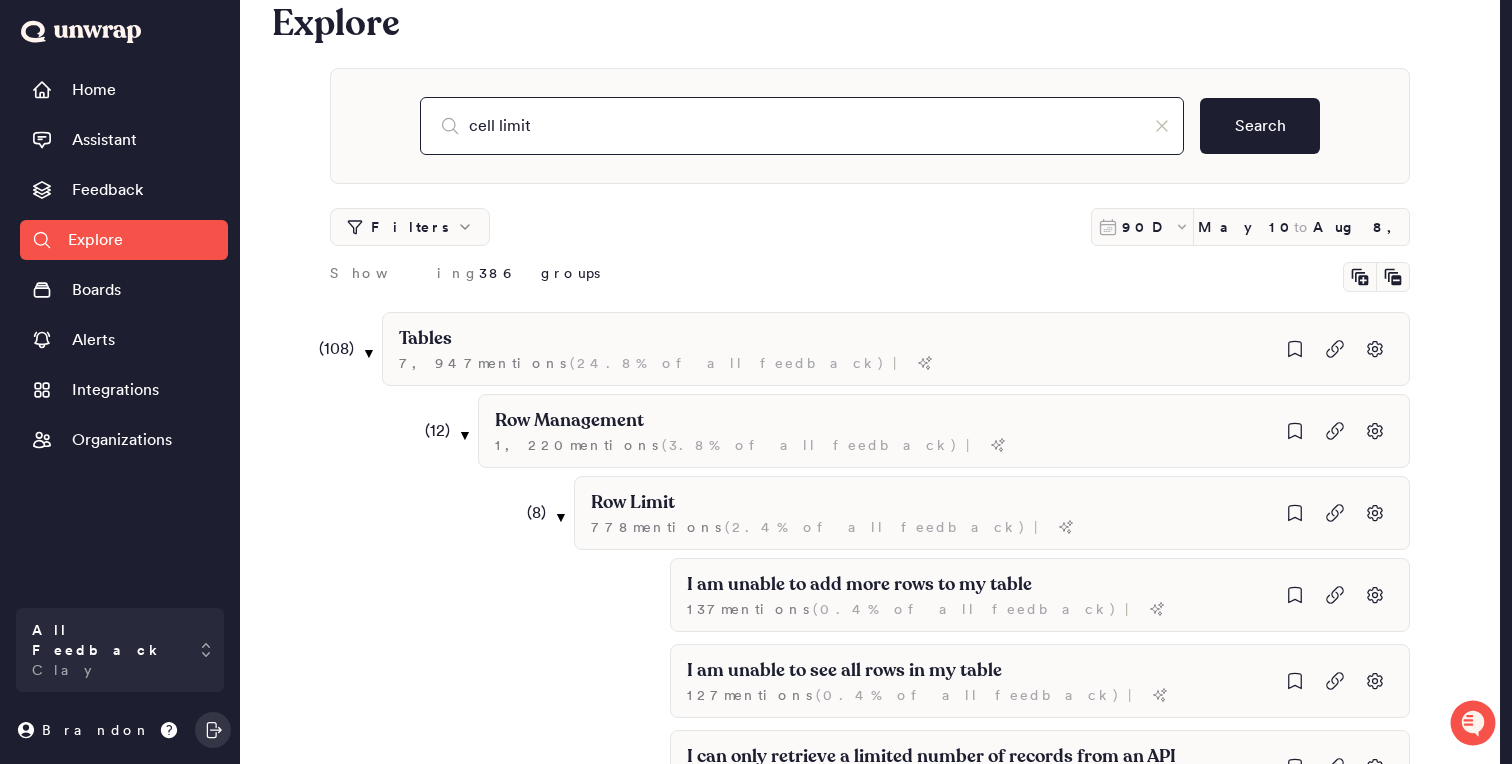type on "cell limit" 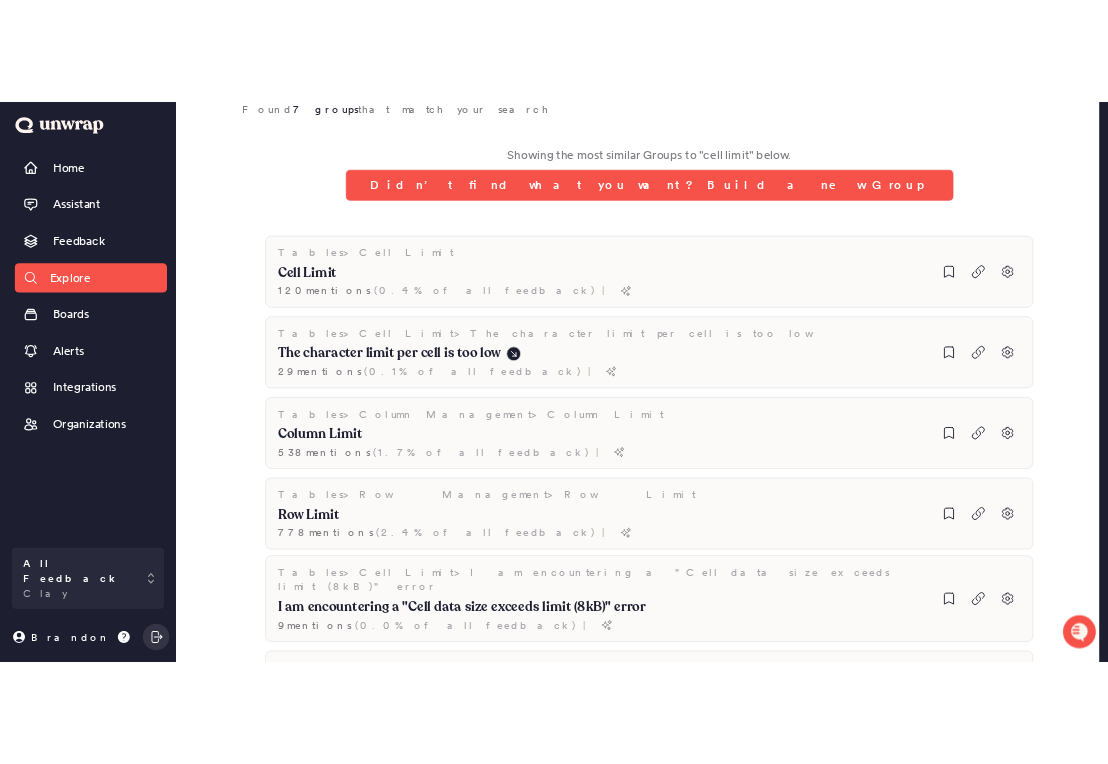 scroll, scrollTop: 285, scrollLeft: 0, axis: vertical 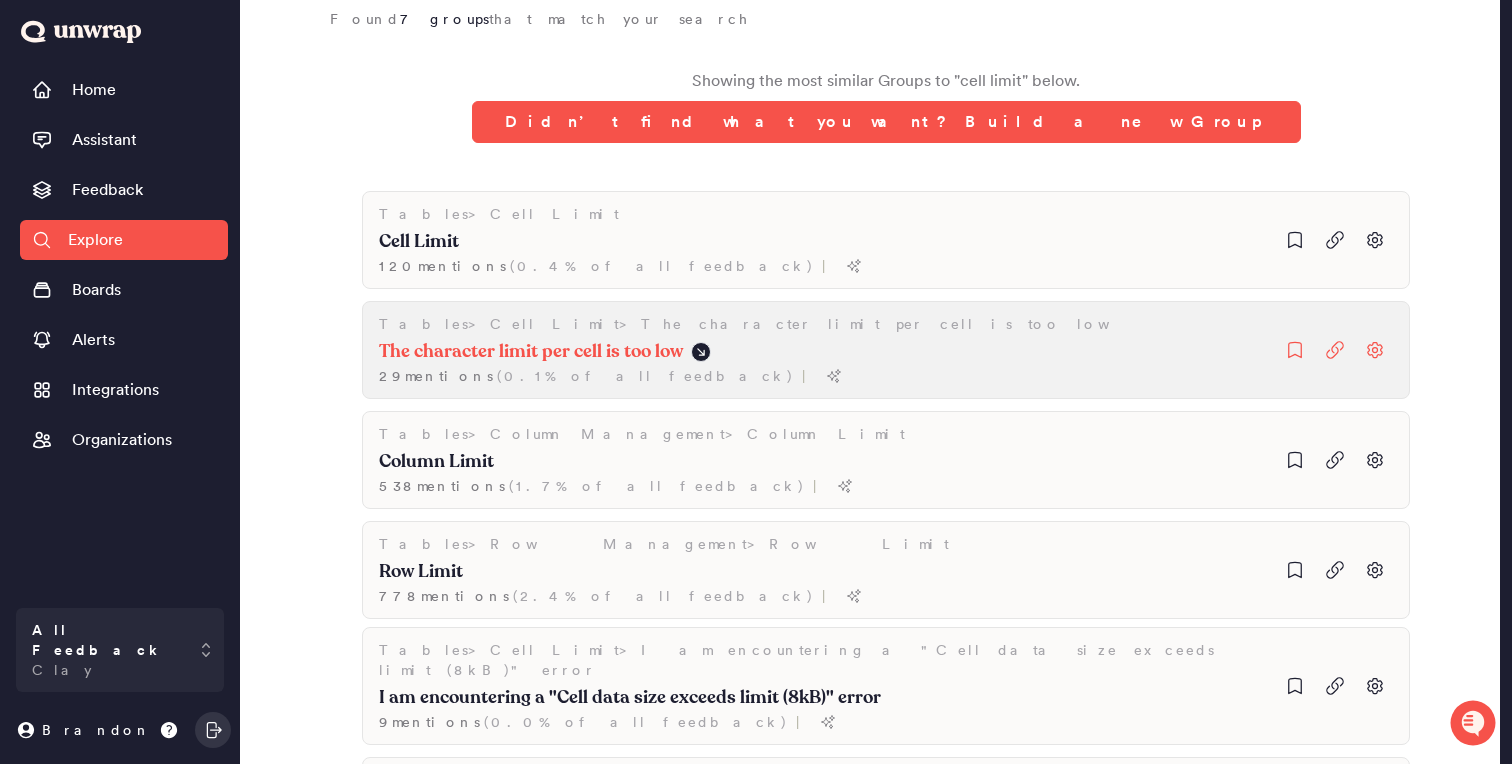 click on "The character limit per cell is too low" at bounding box center [419, 242] 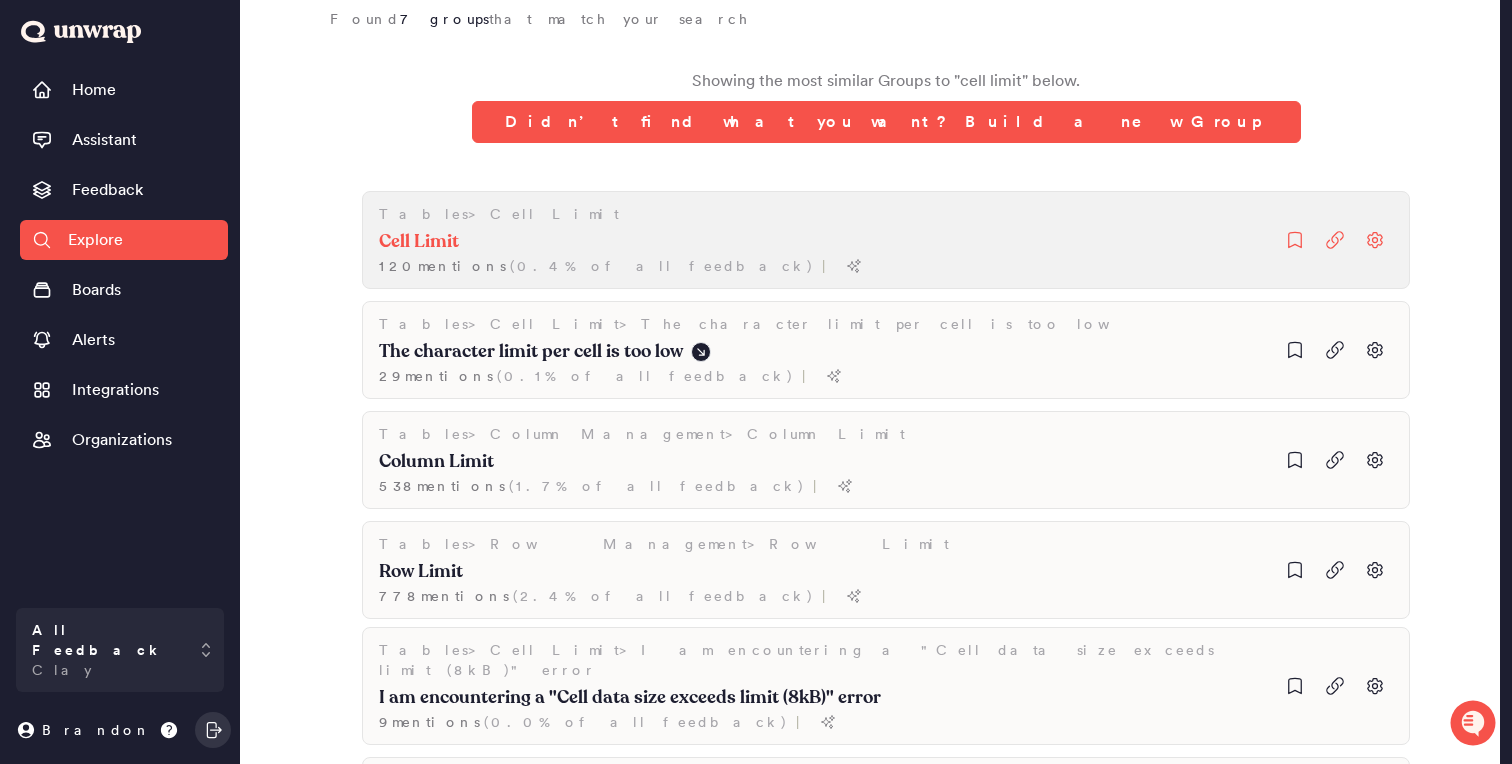 click on "Cell Limit" at bounding box center [419, 242] 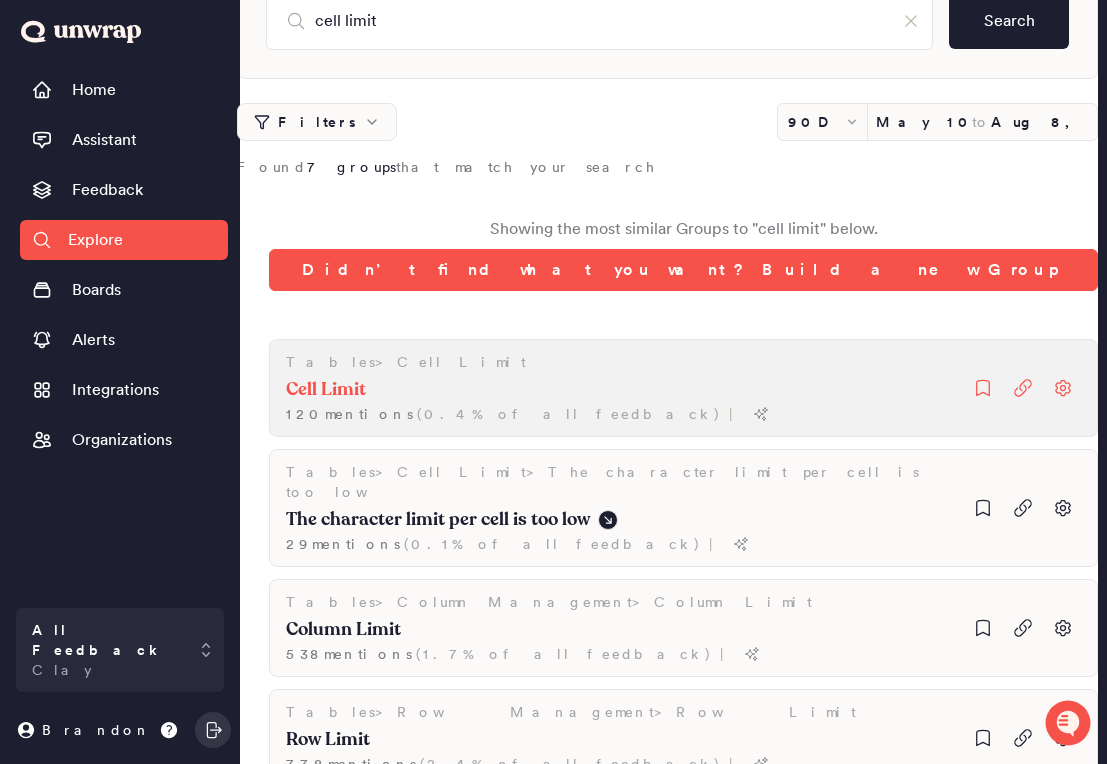 scroll, scrollTop: 0, scrollLeft: 0, axis: both 